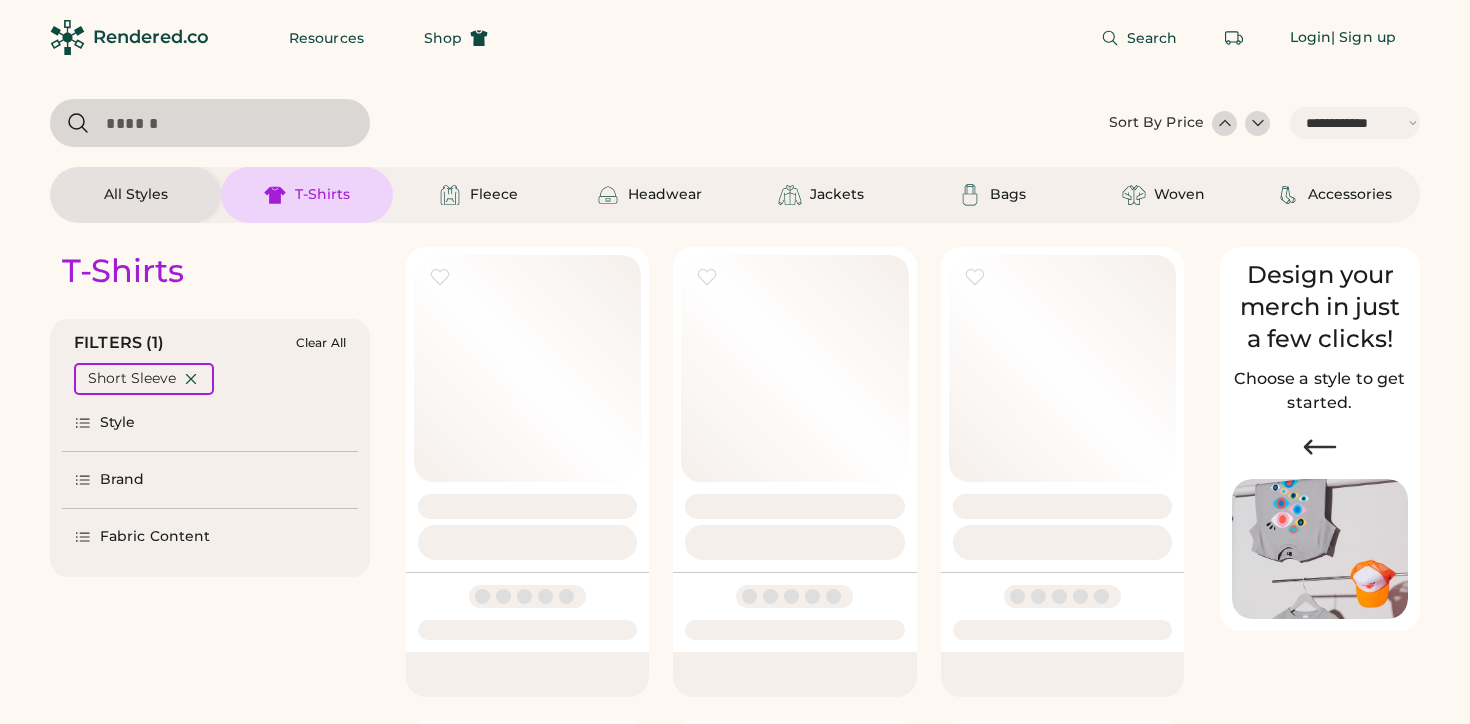 scroll, scrollTop: 0, scrollLeft: 0, axis: both 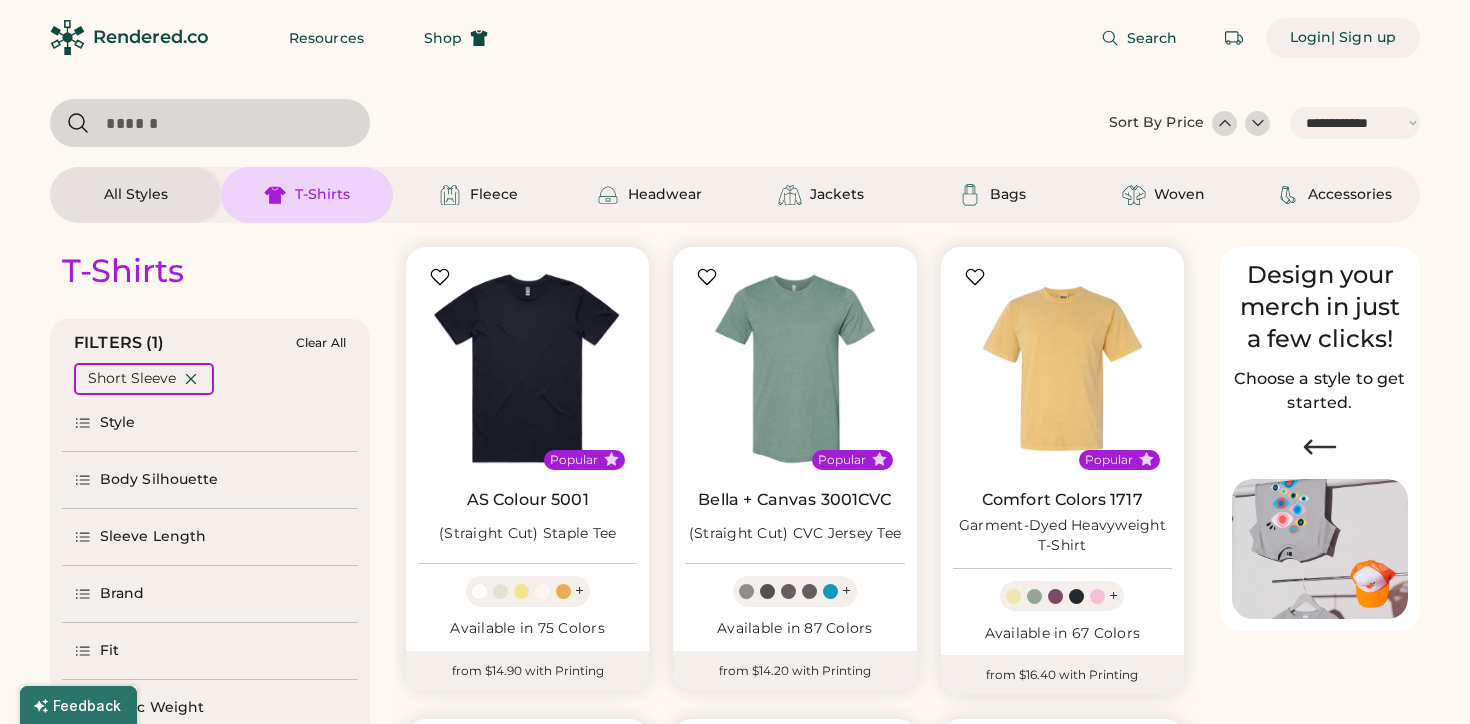 click on "Login" at bounding box center [1311, 38] 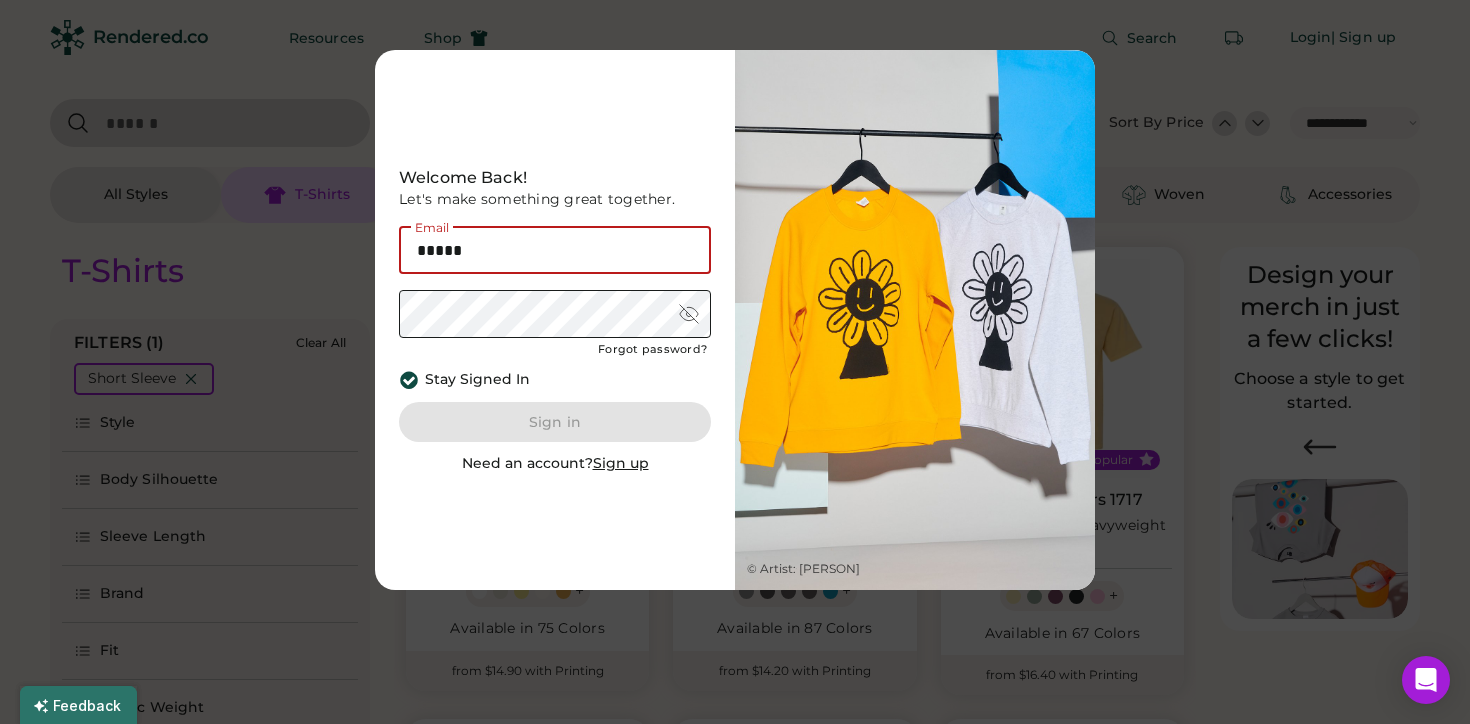 type on "**********" 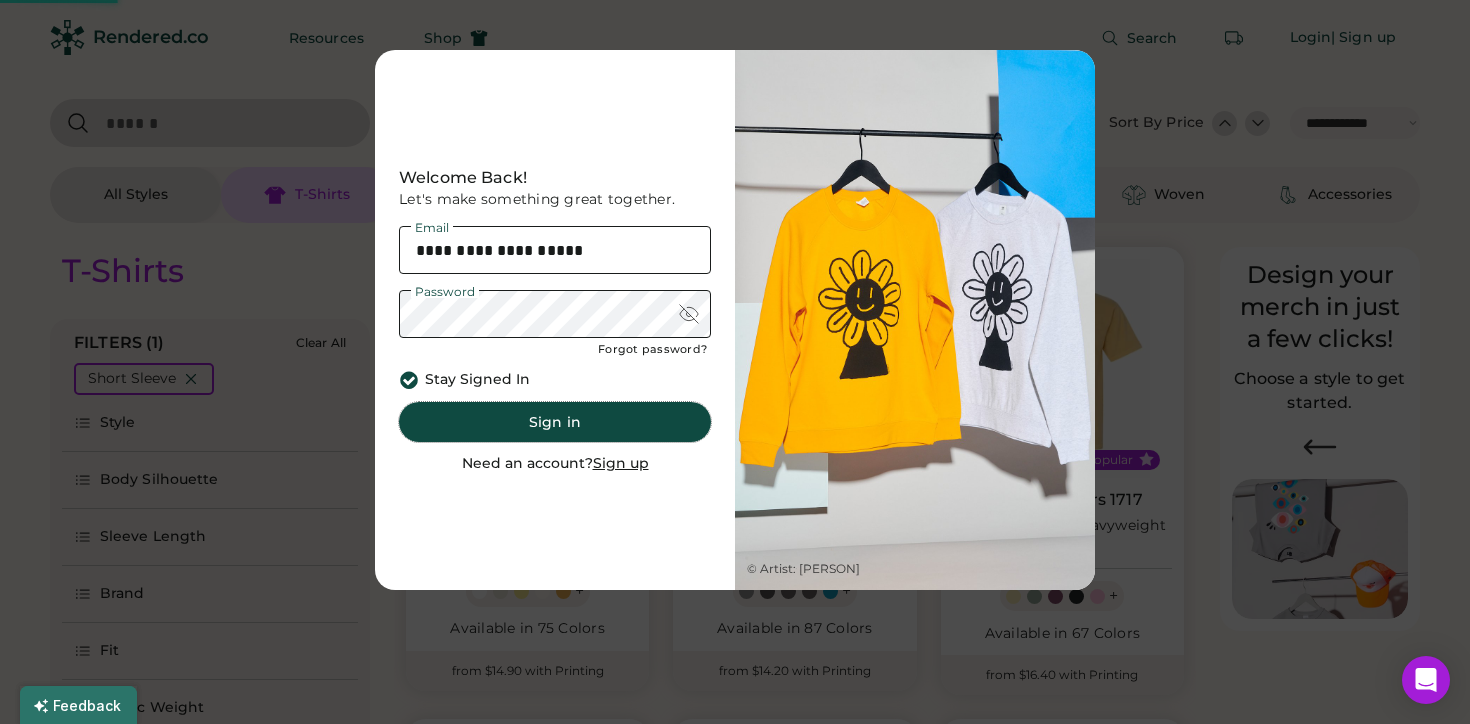click on "Sign in" at bounding box center [555, 422] 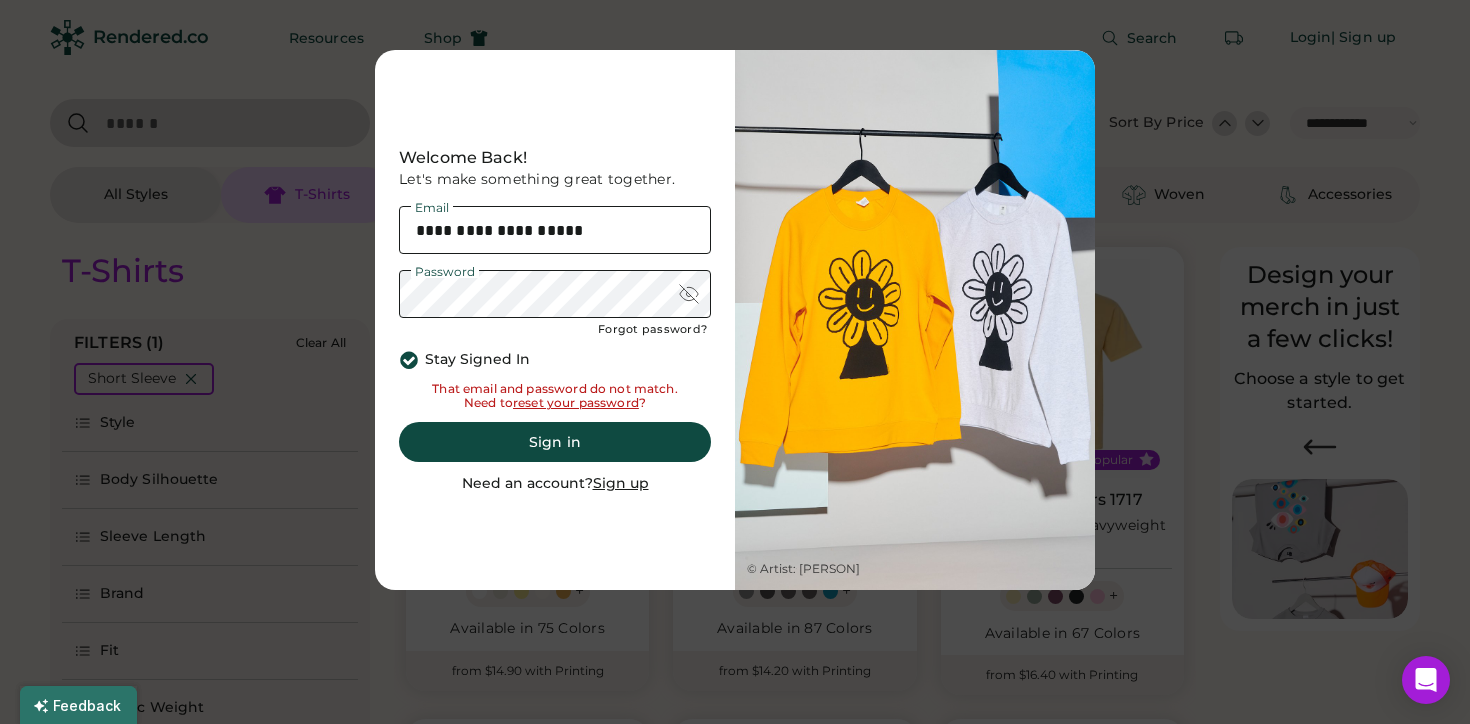 click at bounding box center [689, 294] 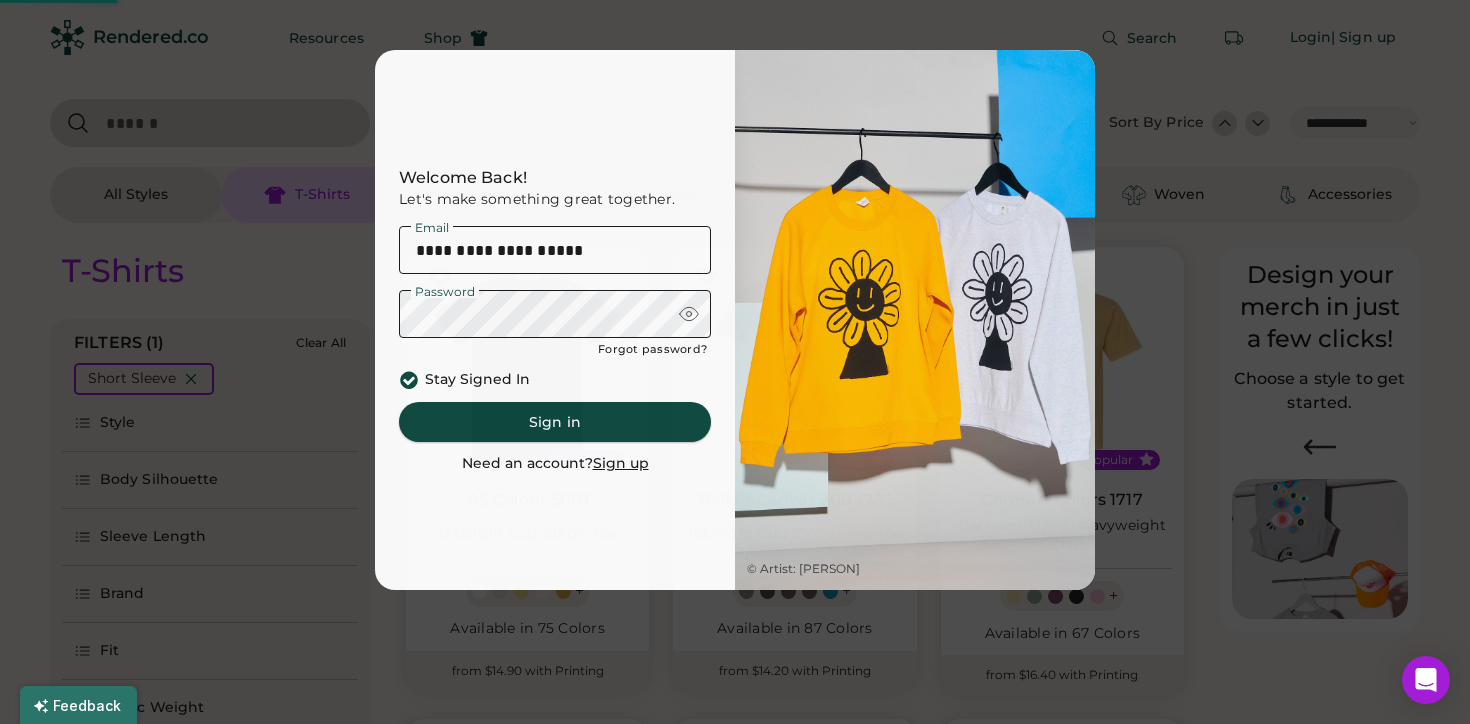 click on "Sign in" at bounding box center [555, 422] 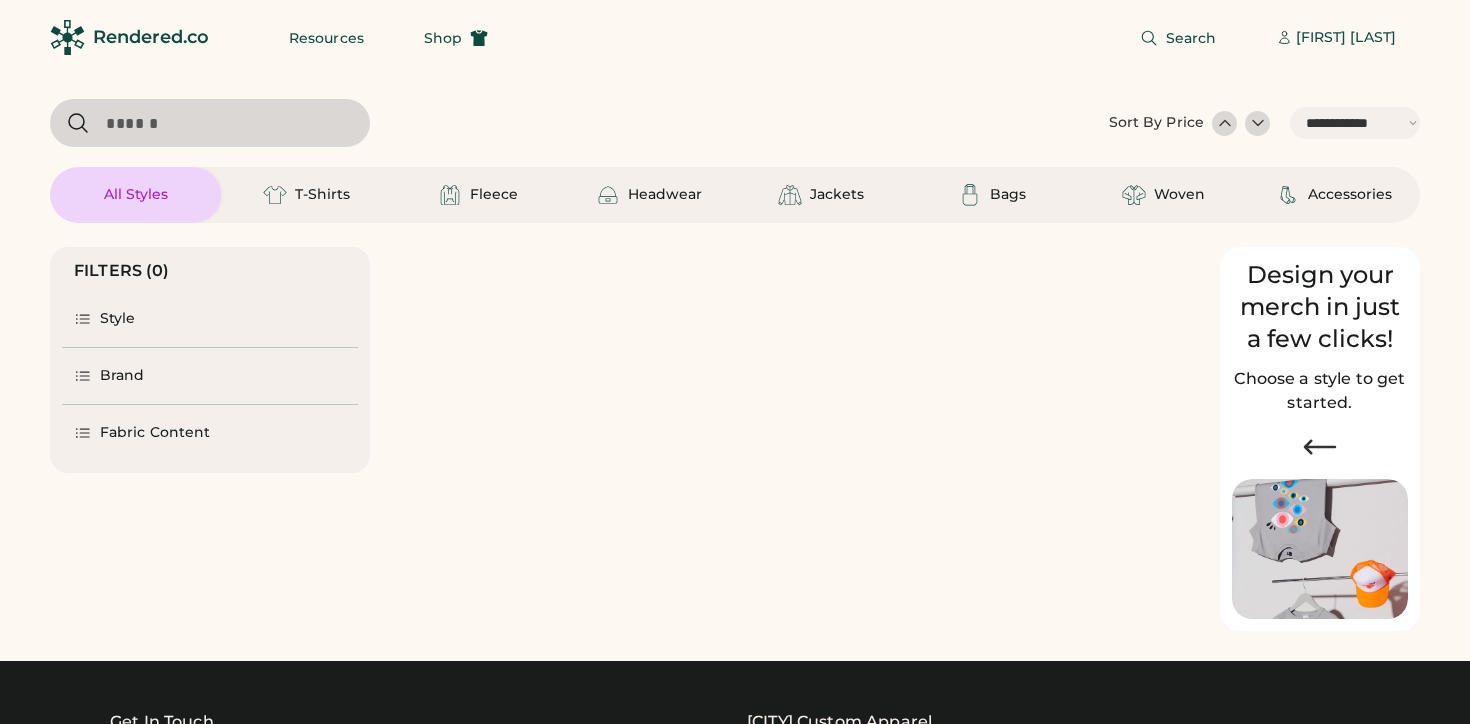 scroll, scrollTop: 0, scrollLeft: 0, axis: both 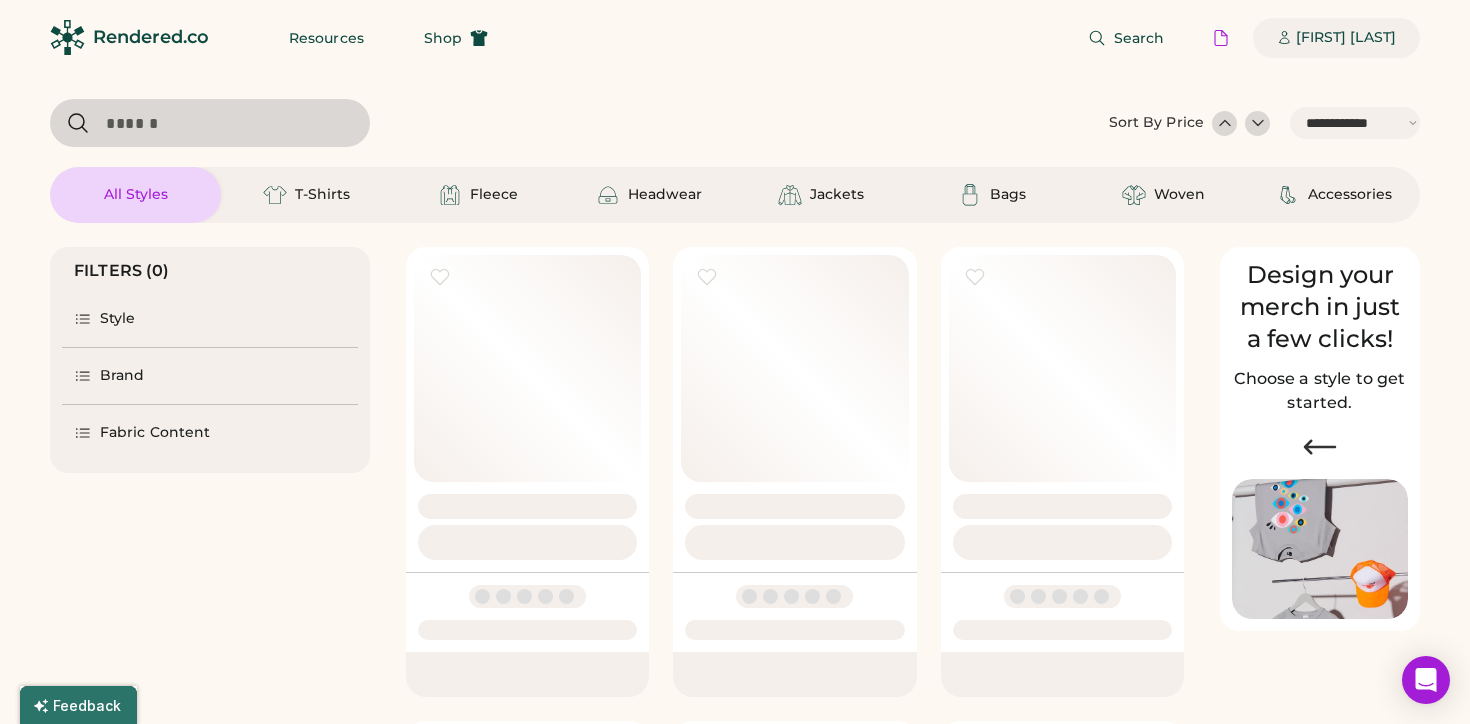 click on "[FIRST] [LAST]" at bounding box center [1346, 38] 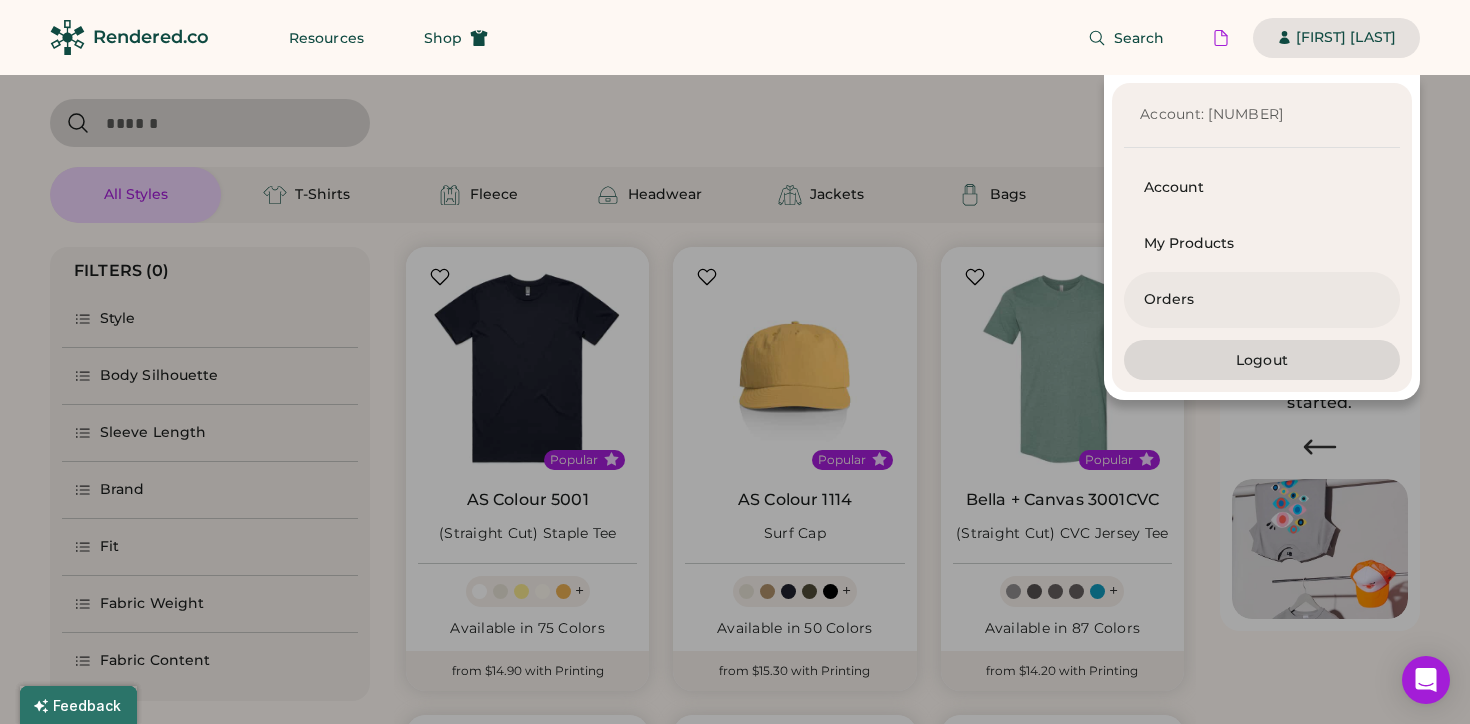 click on "Orders" at bounding box center [1262, 300] 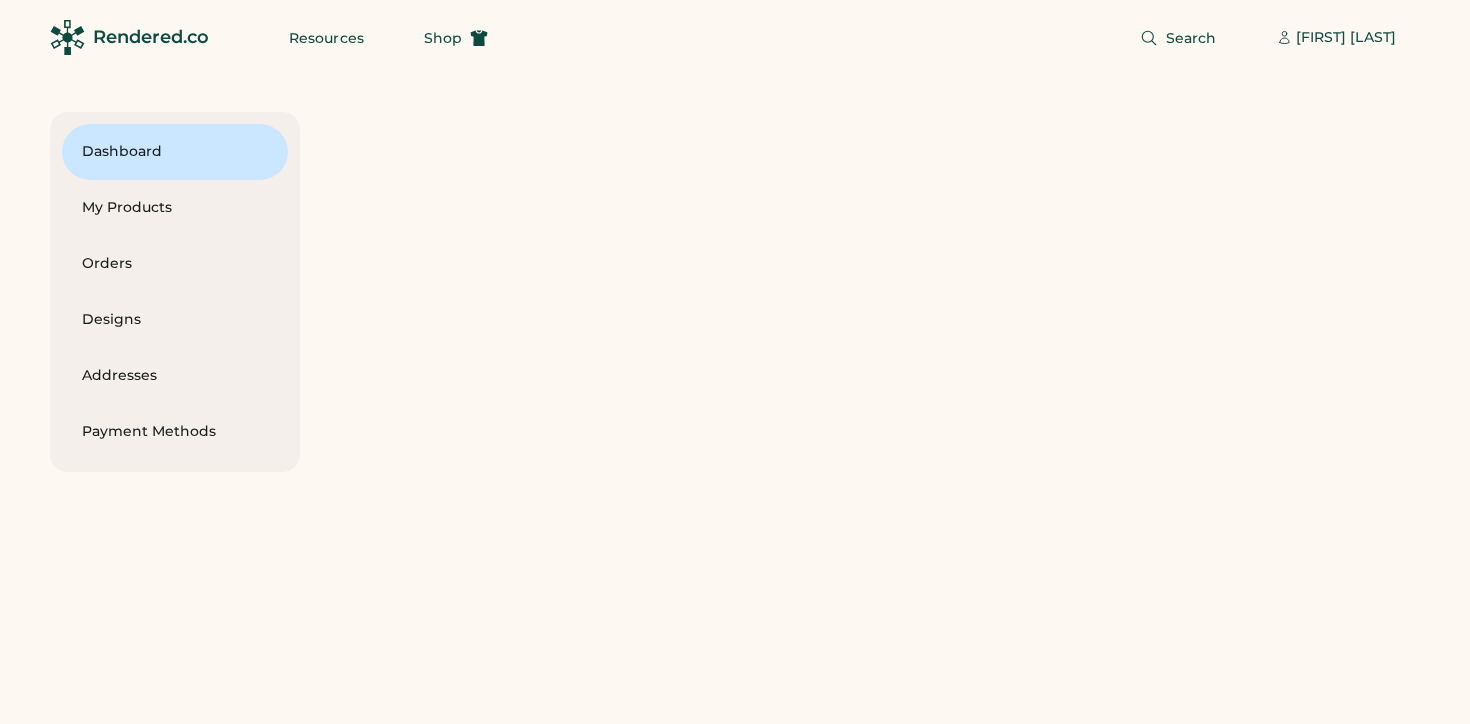 scroll, scrollTop: 0, scrollLeft: 0, axis: both 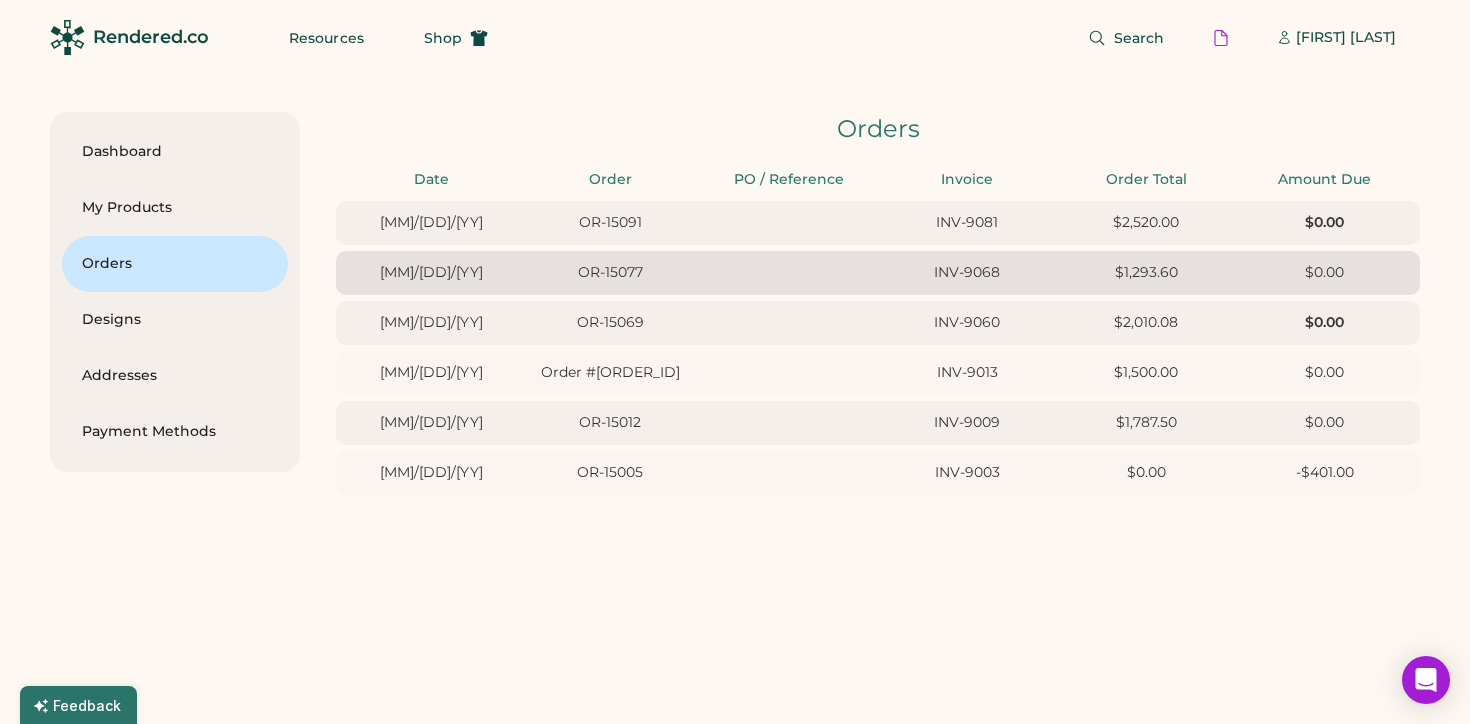 click on "OR-15077" at bounding box center [610, 273] 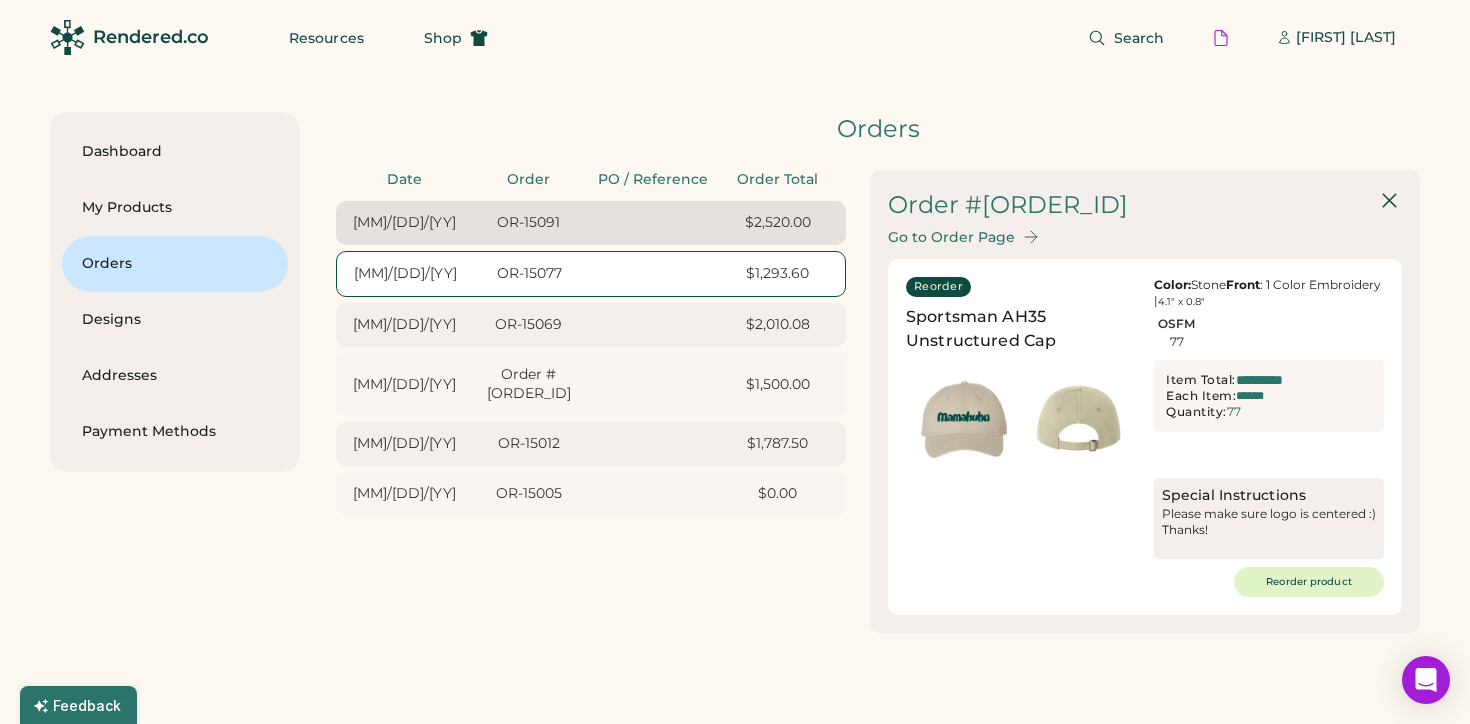 click on "OR-15091" at bounding box center [529, 223] 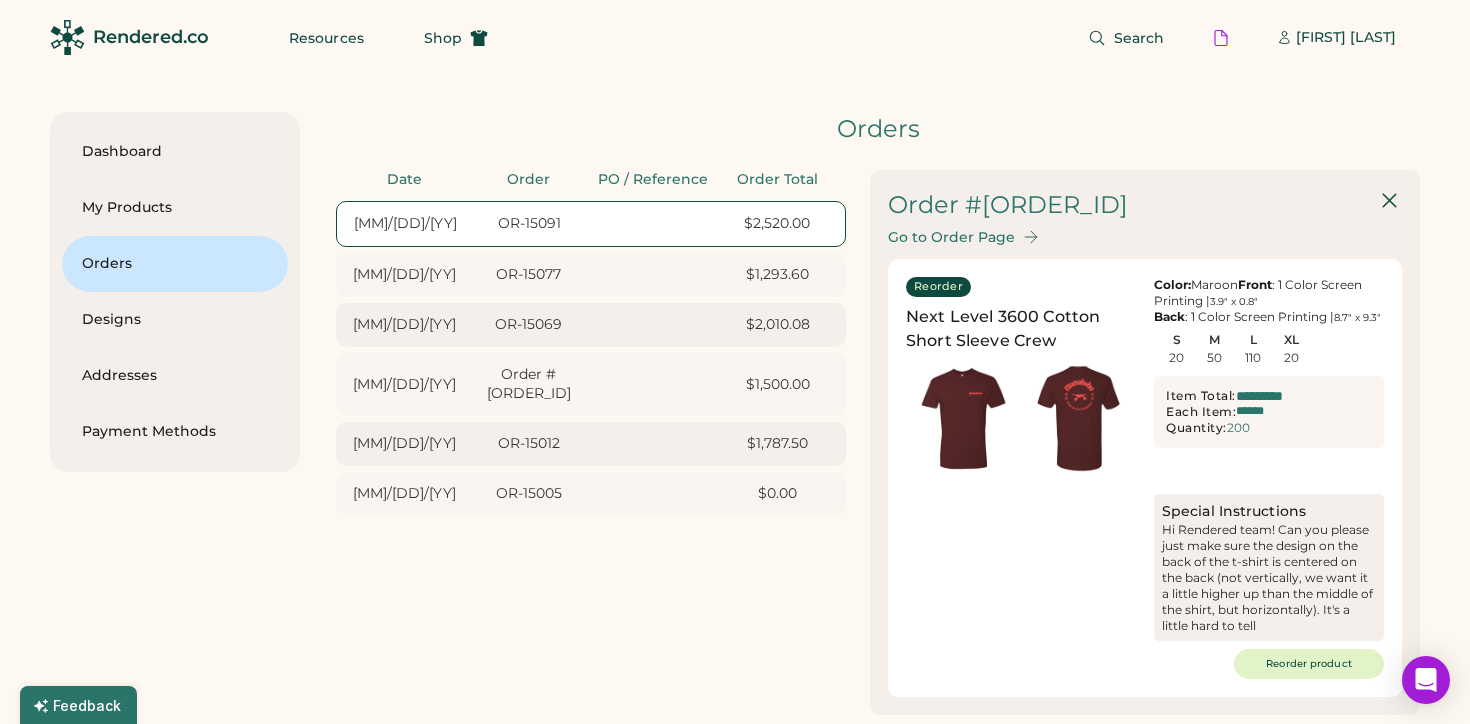 click at bounding box center (1078, 418) 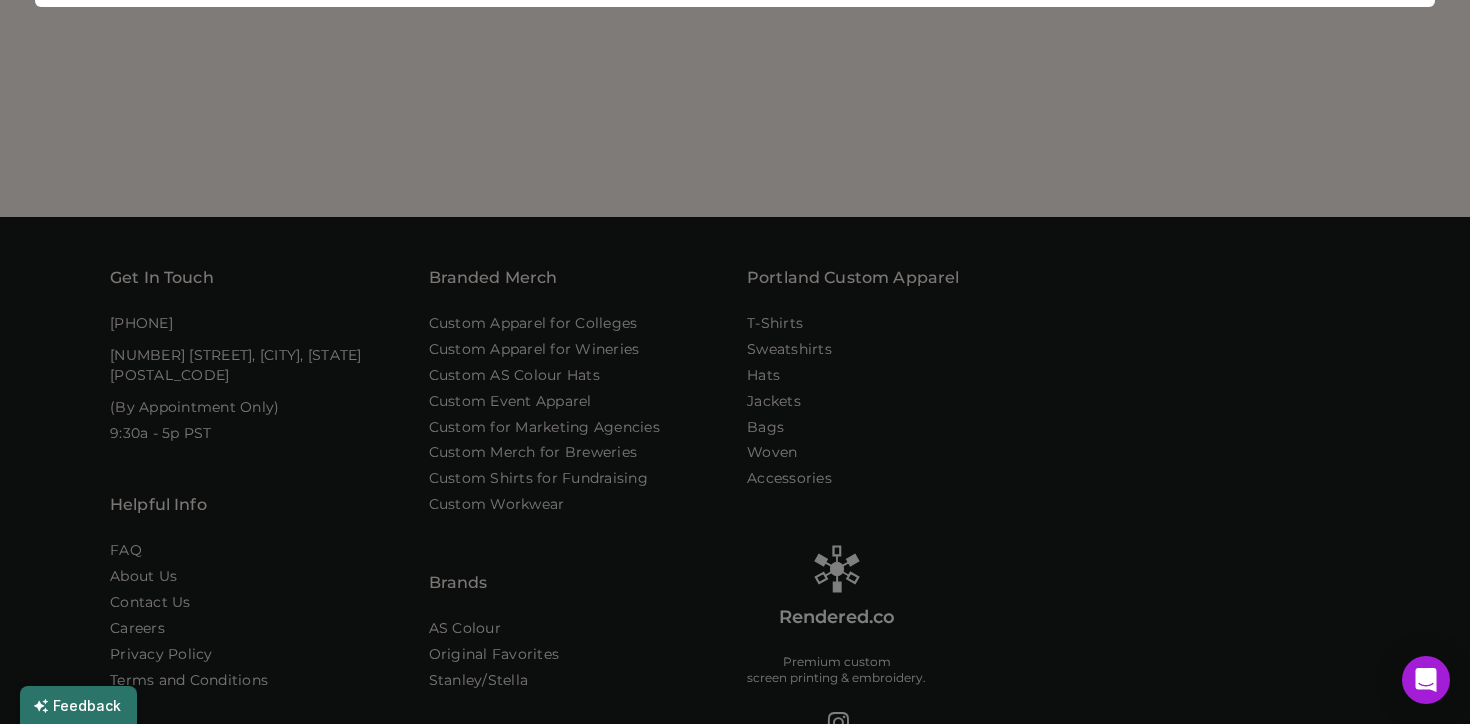 scroll, scrollTop: 324, scrollLeft: 0, axis: vertical 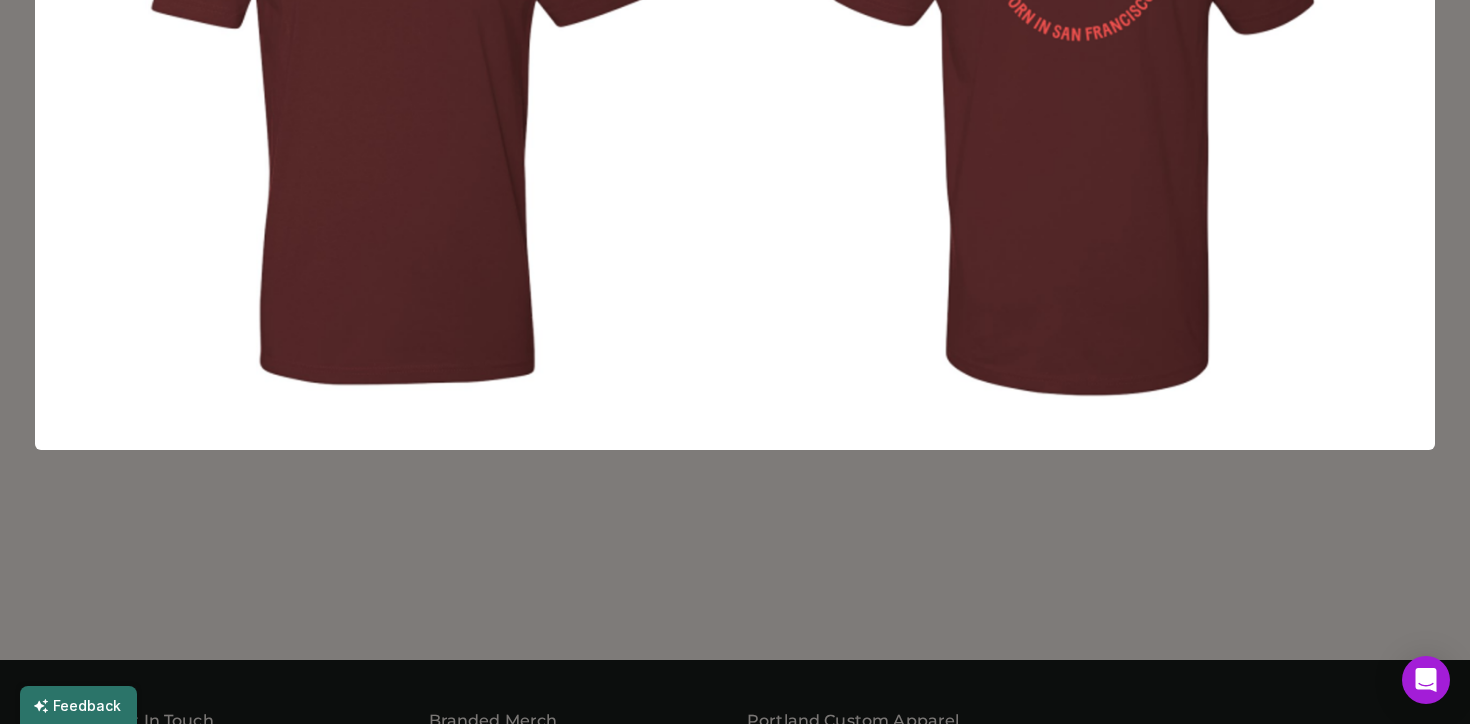 click at bounding box center [735, 362] 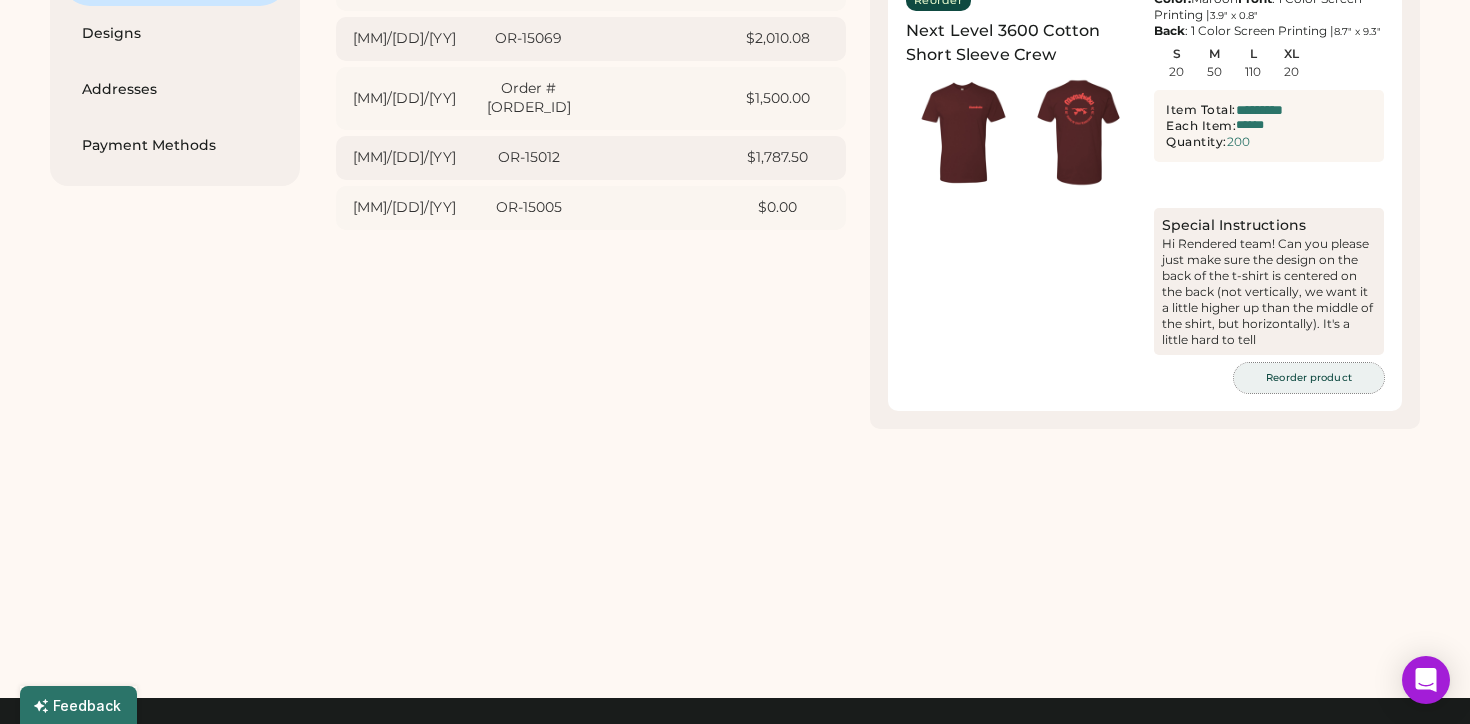 click on "Reorder product" at bounding box center [1309, 378] 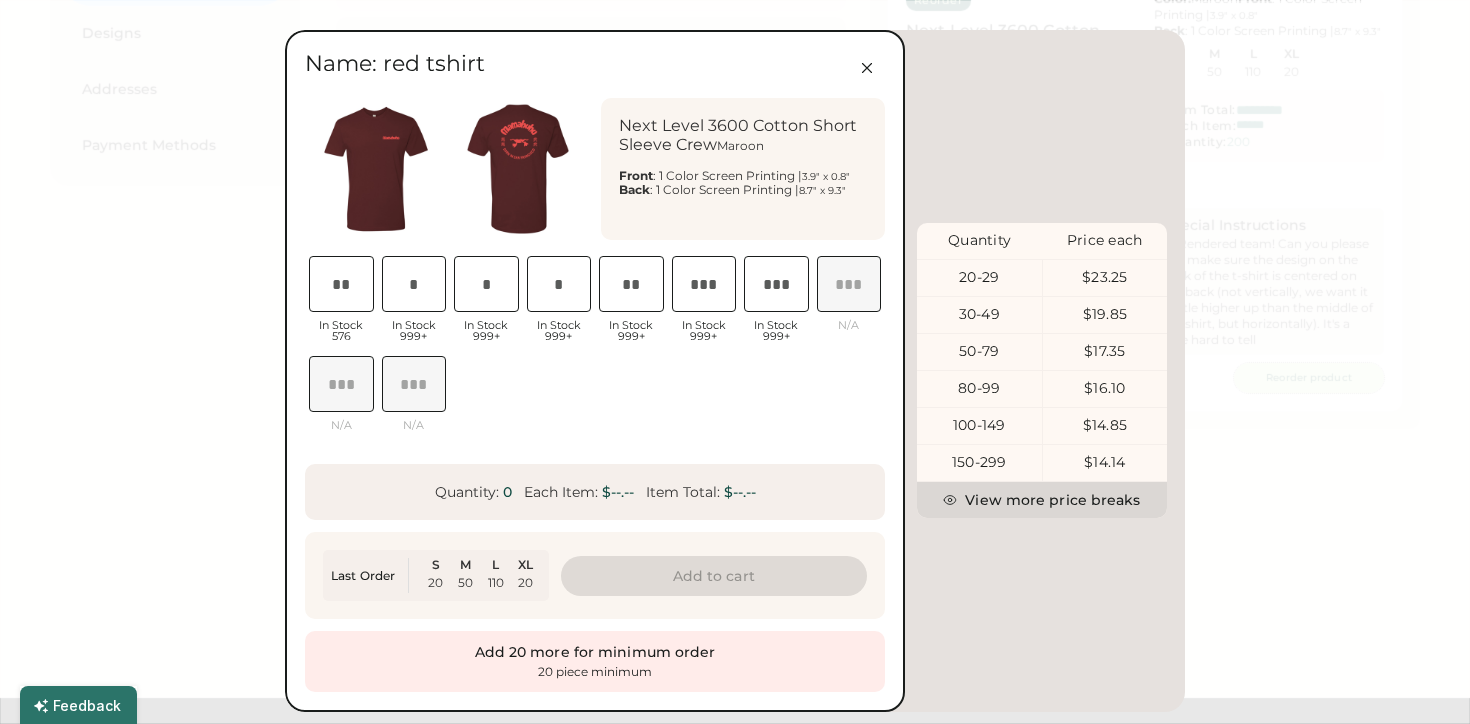 click on "View more price breaks" at bounding box center [1042, 500] 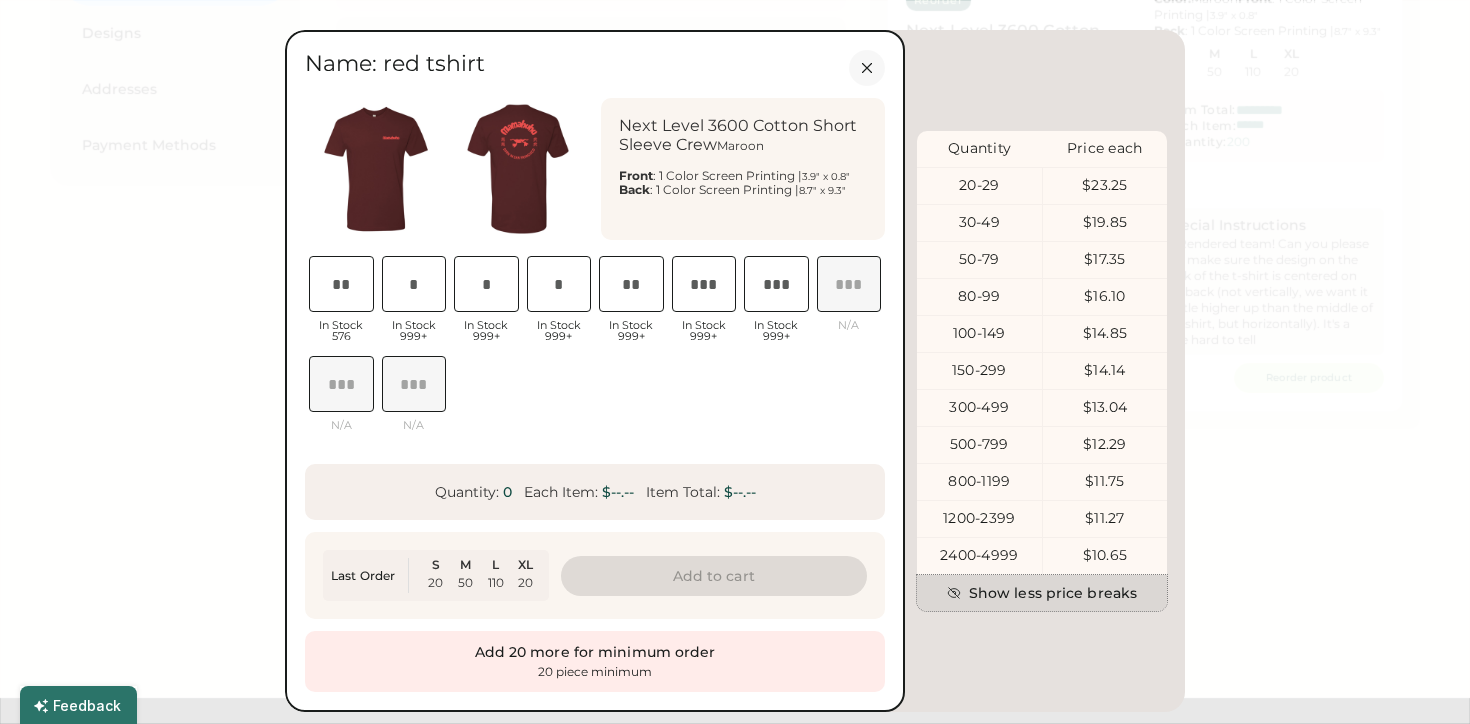 click at bounding box center [867, 68] 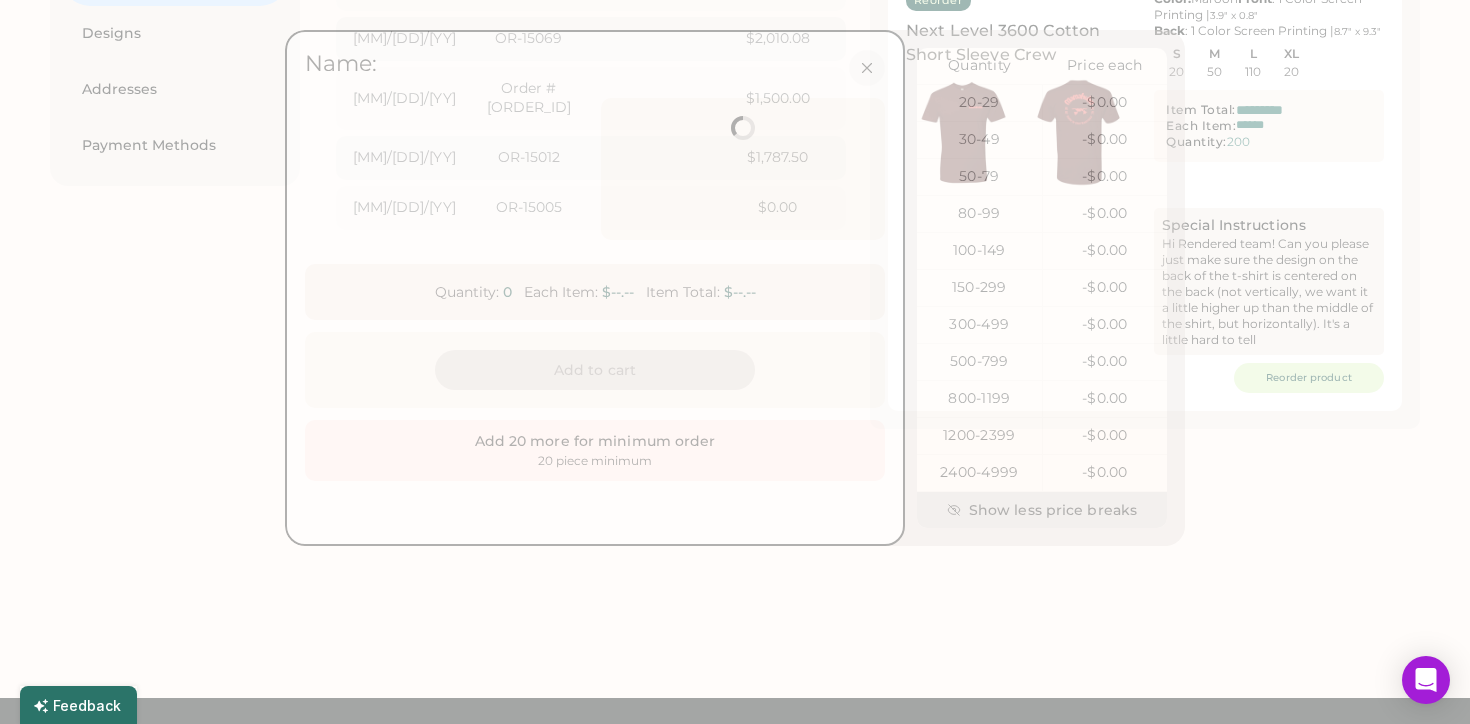 scroll, scrollTop: 0, scrollLeft: 39, axis: horizontal 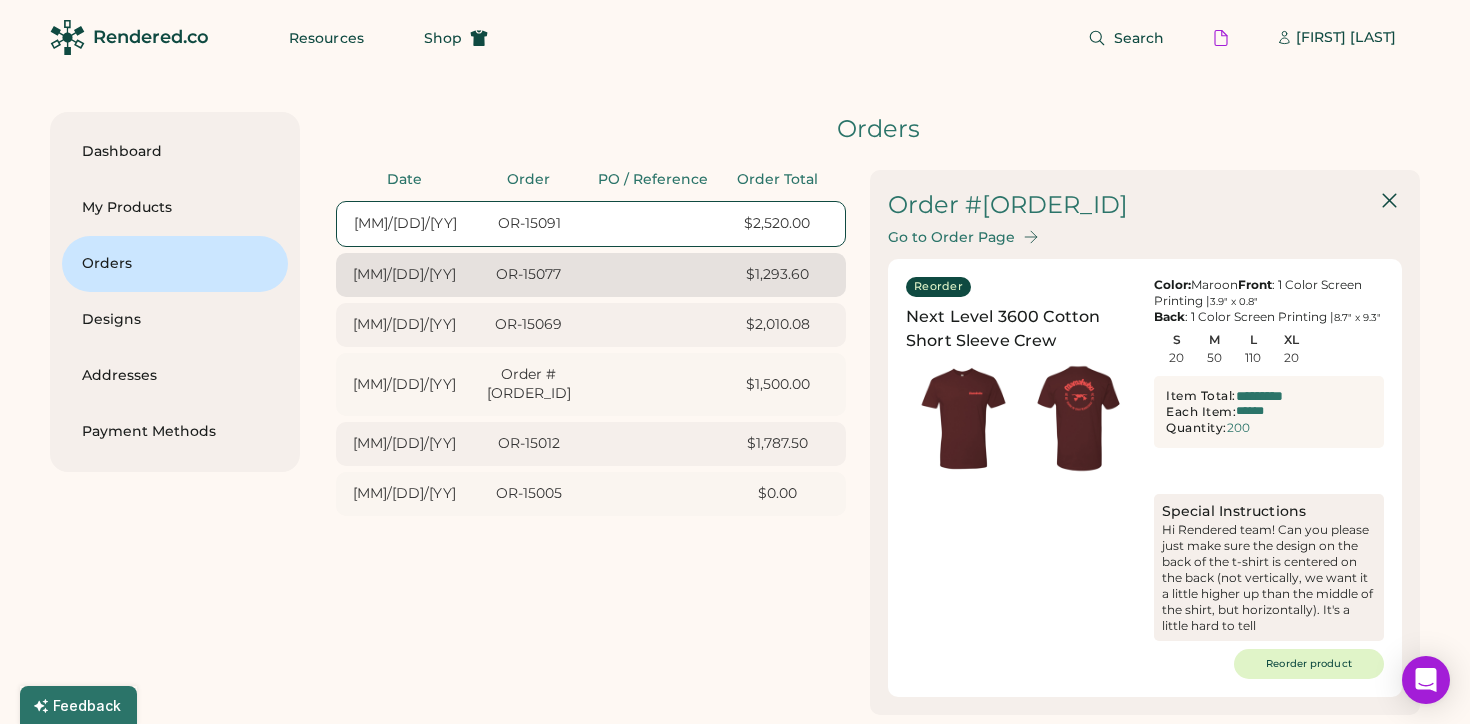 click on "OR-15077" at bounding box center (529, 275) 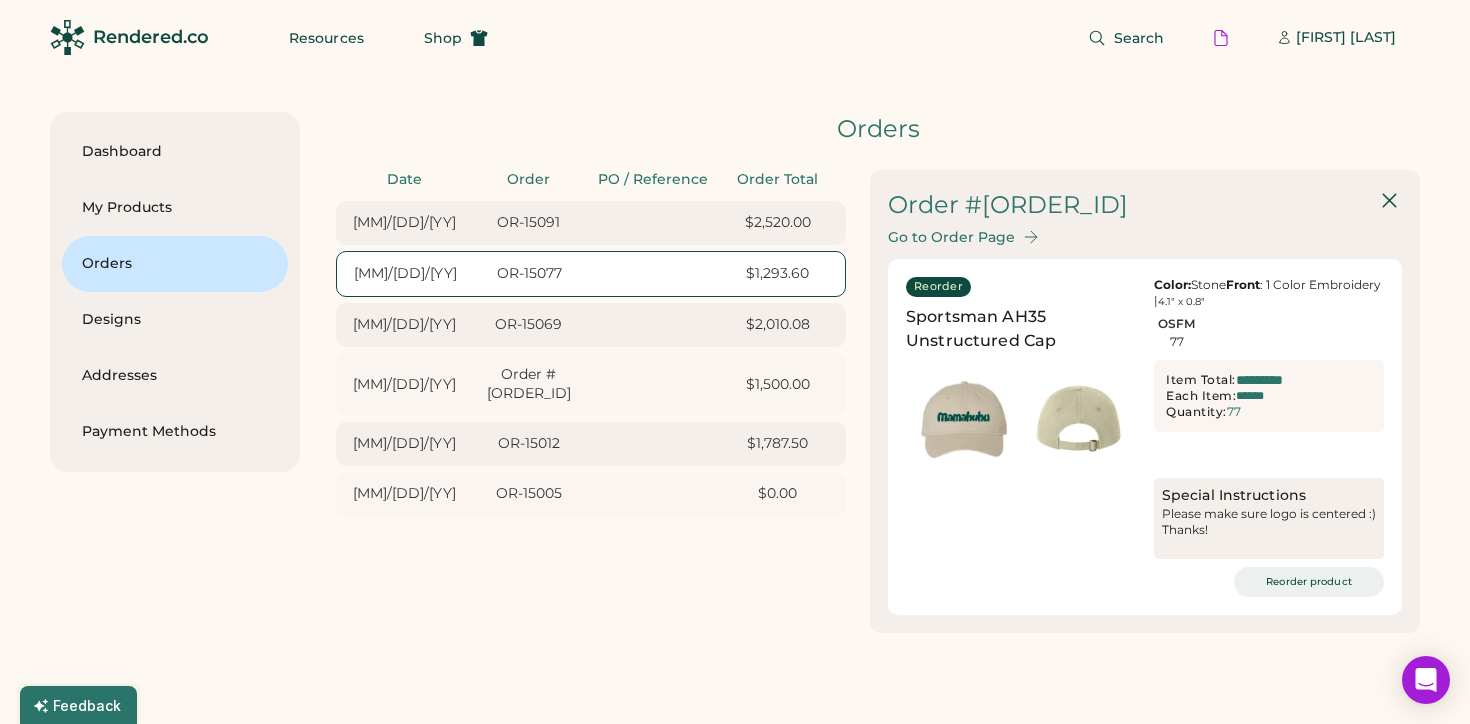 click on "Reorder product" at bounding box center (1309, 582) 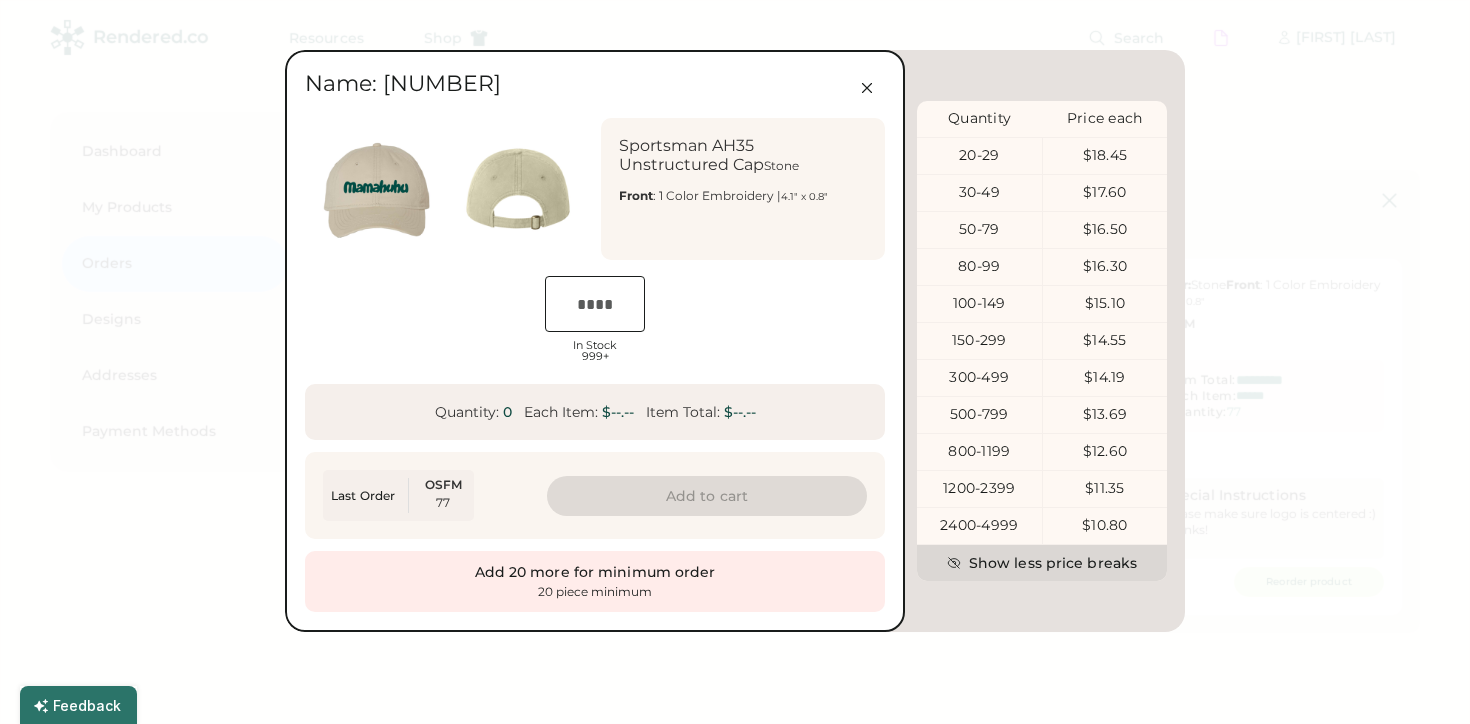 scroll, scrollTop: 0, scrollLeft: 38, axis: horizontal 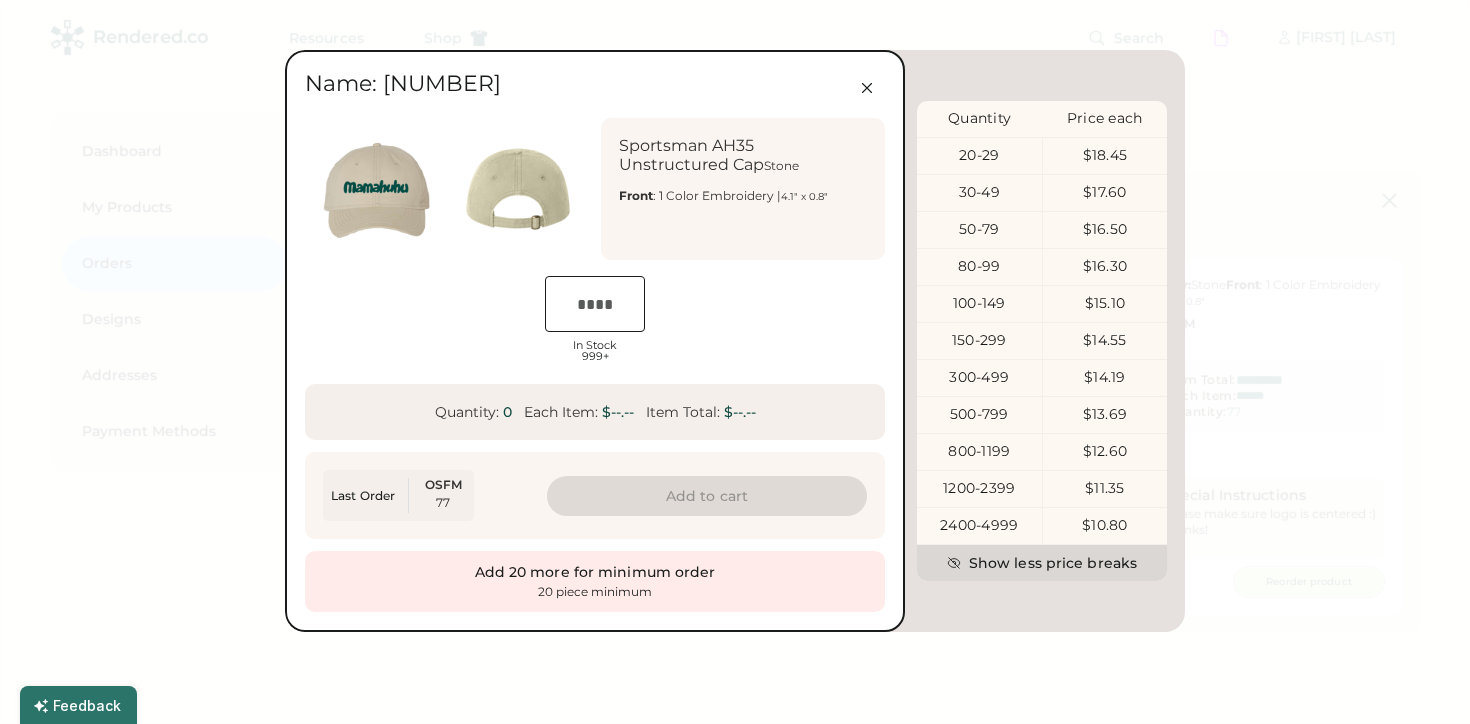 click at bounding box center [595, 304] 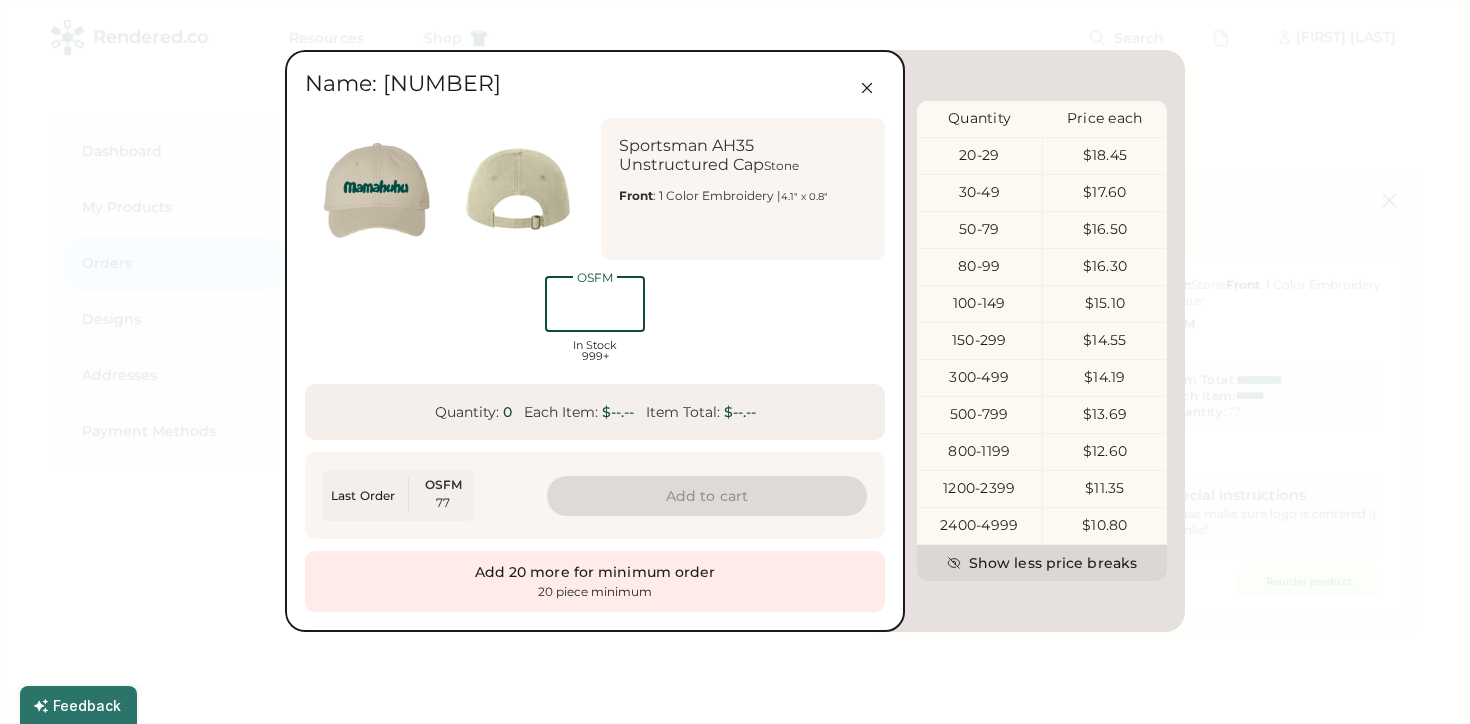 click at bounding box center (595, 304) 